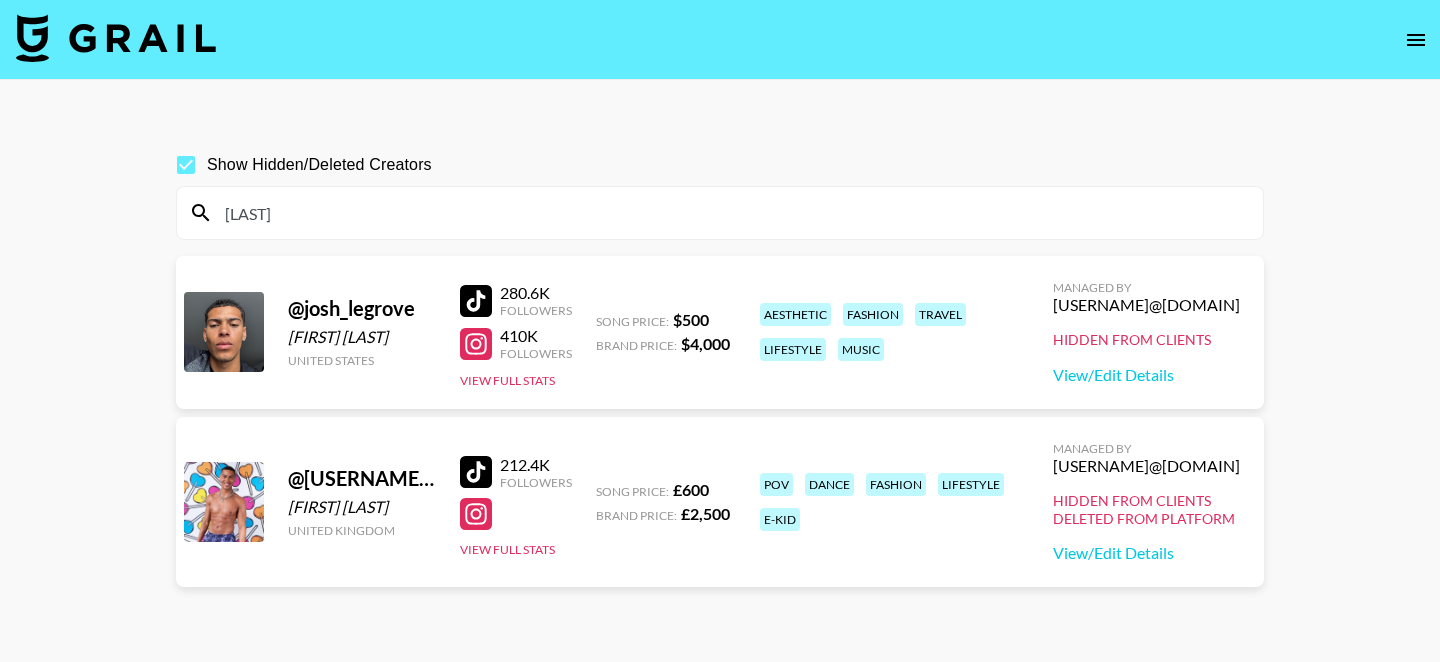 scroll, scrollTop: 0, scrollLeft: 0, axis: both 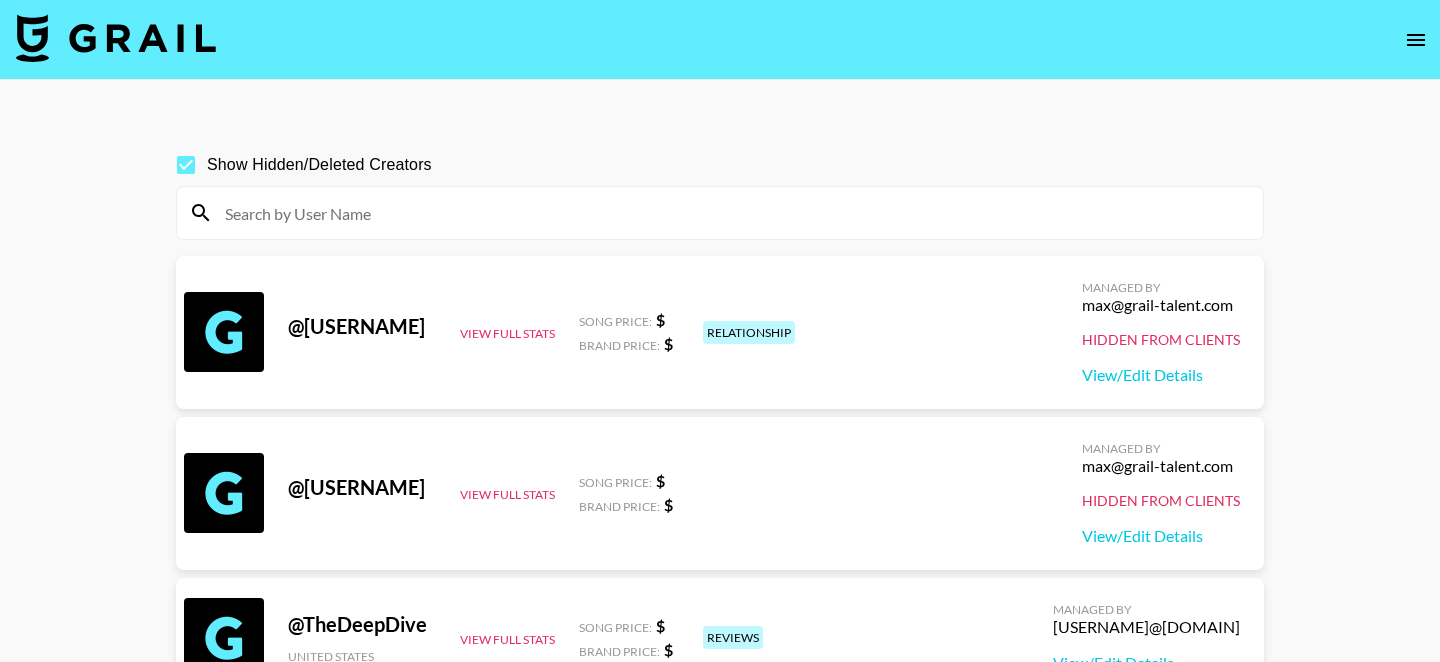 paste on "[USERNAME]/" 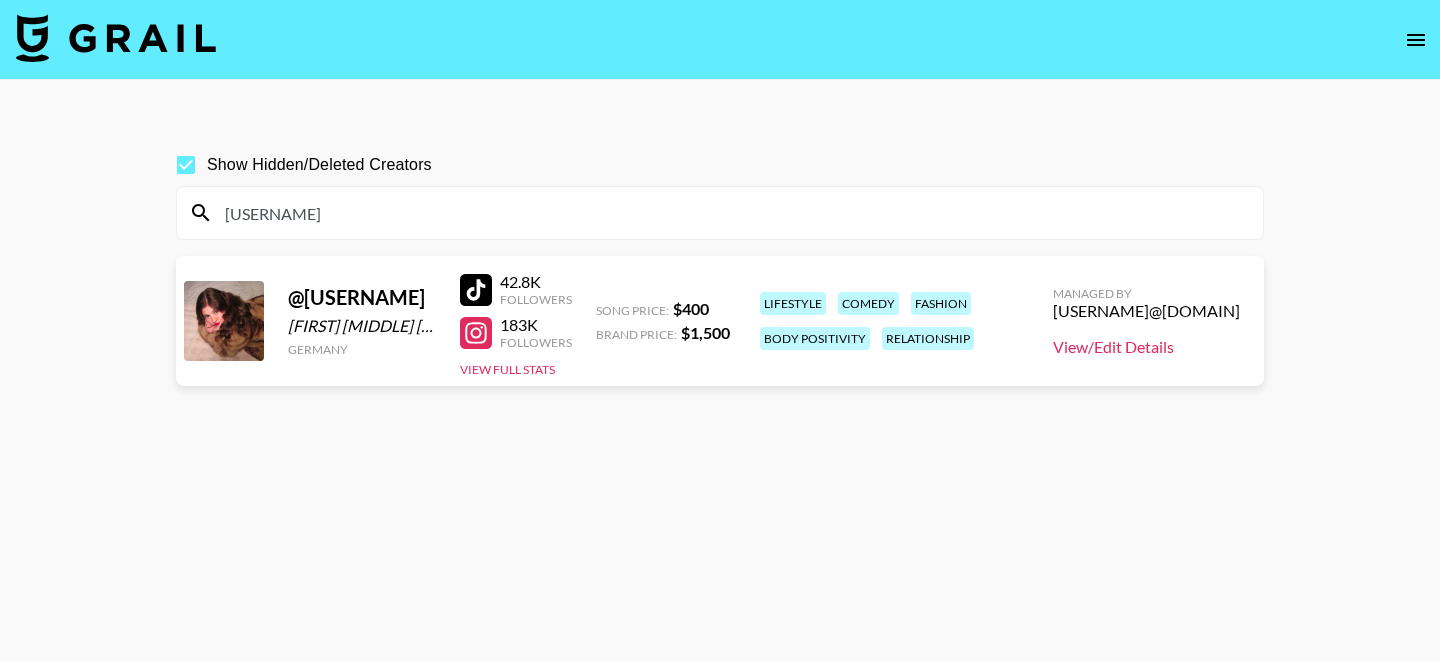 type on "[USERNAME]" 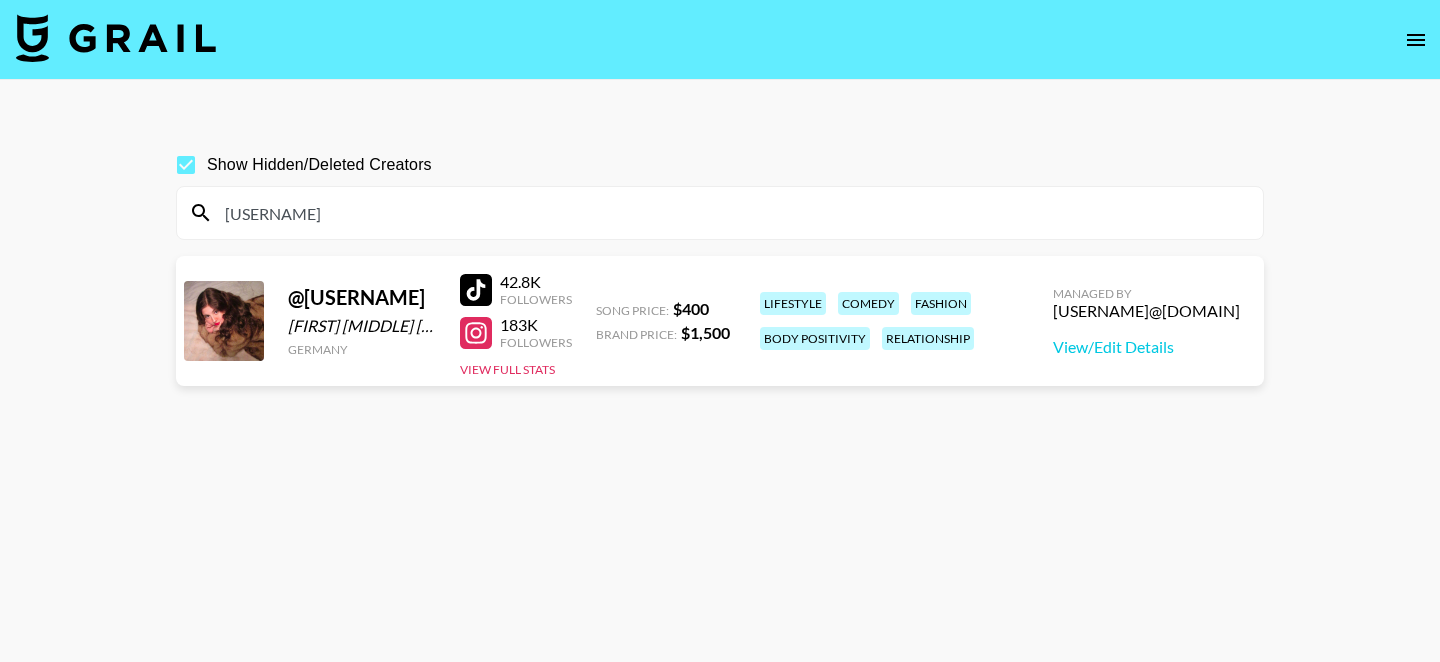 click on "[USERNAME]" at bounding box center [732, 213] 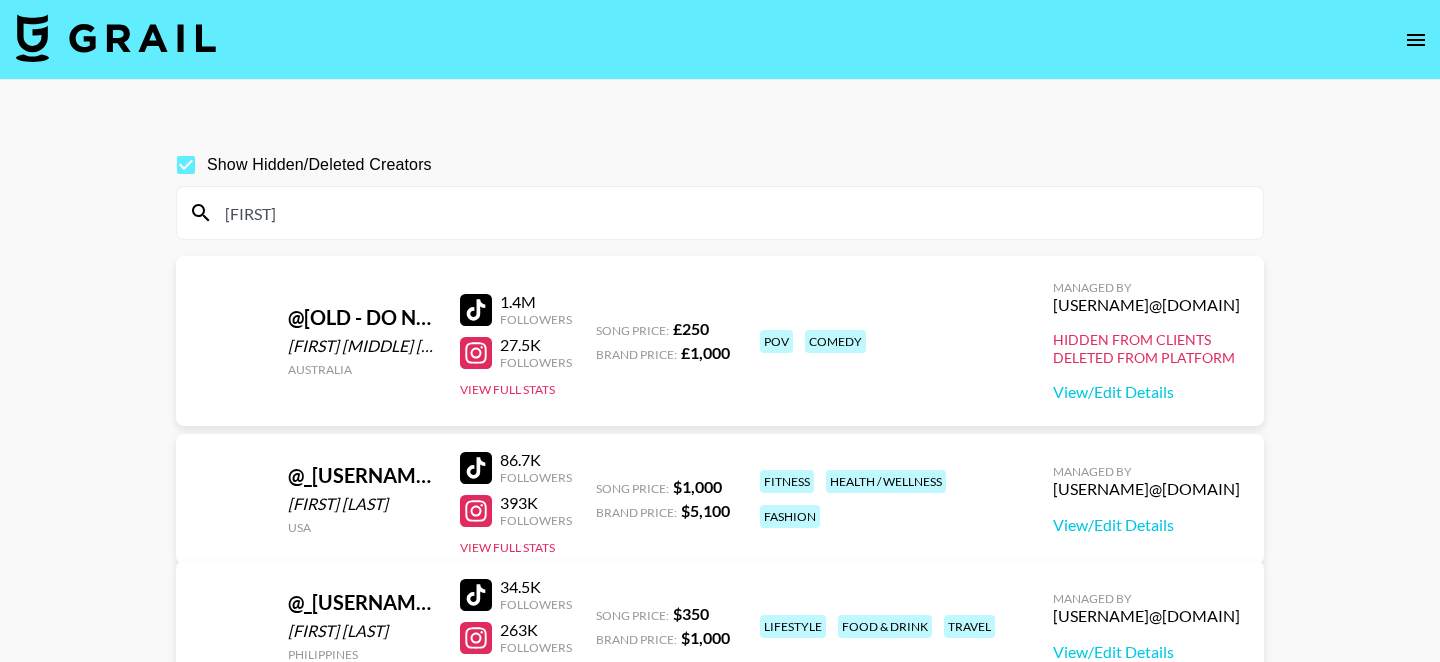 type on "j" 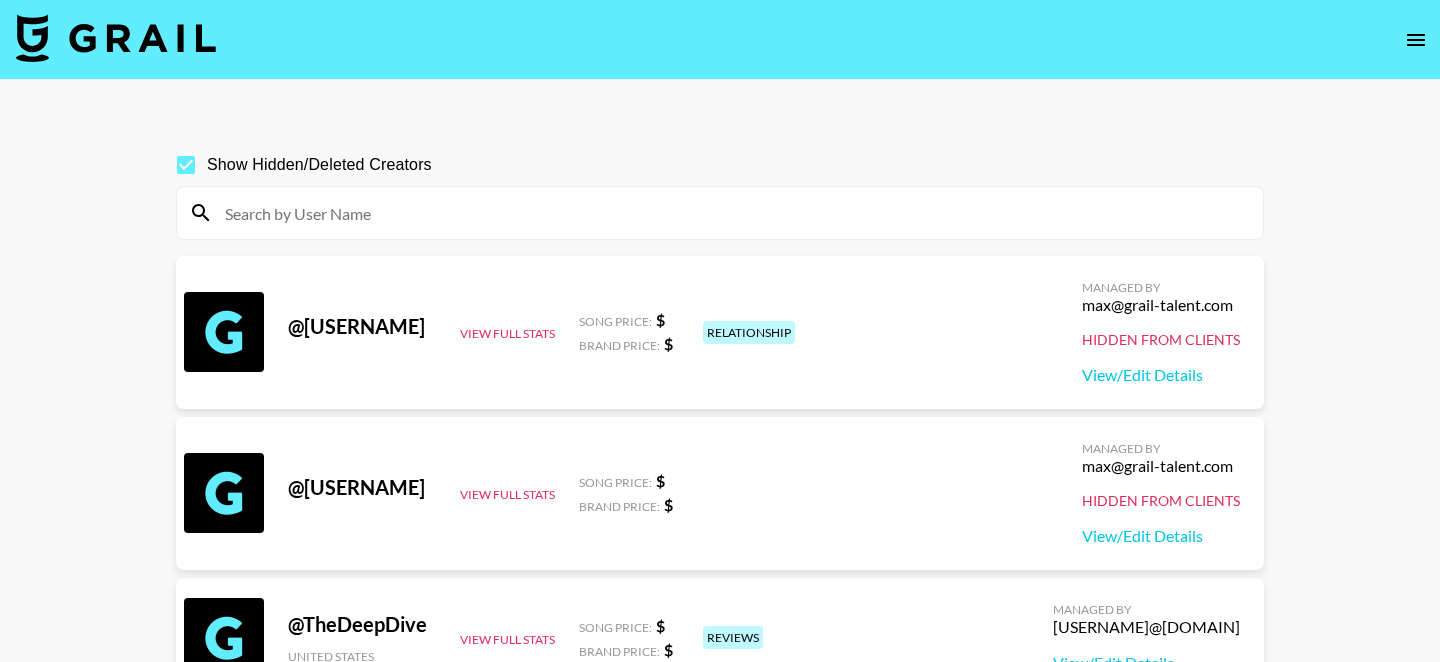 paste on "https://www.[DOMAIN]/@[USERNAME]" 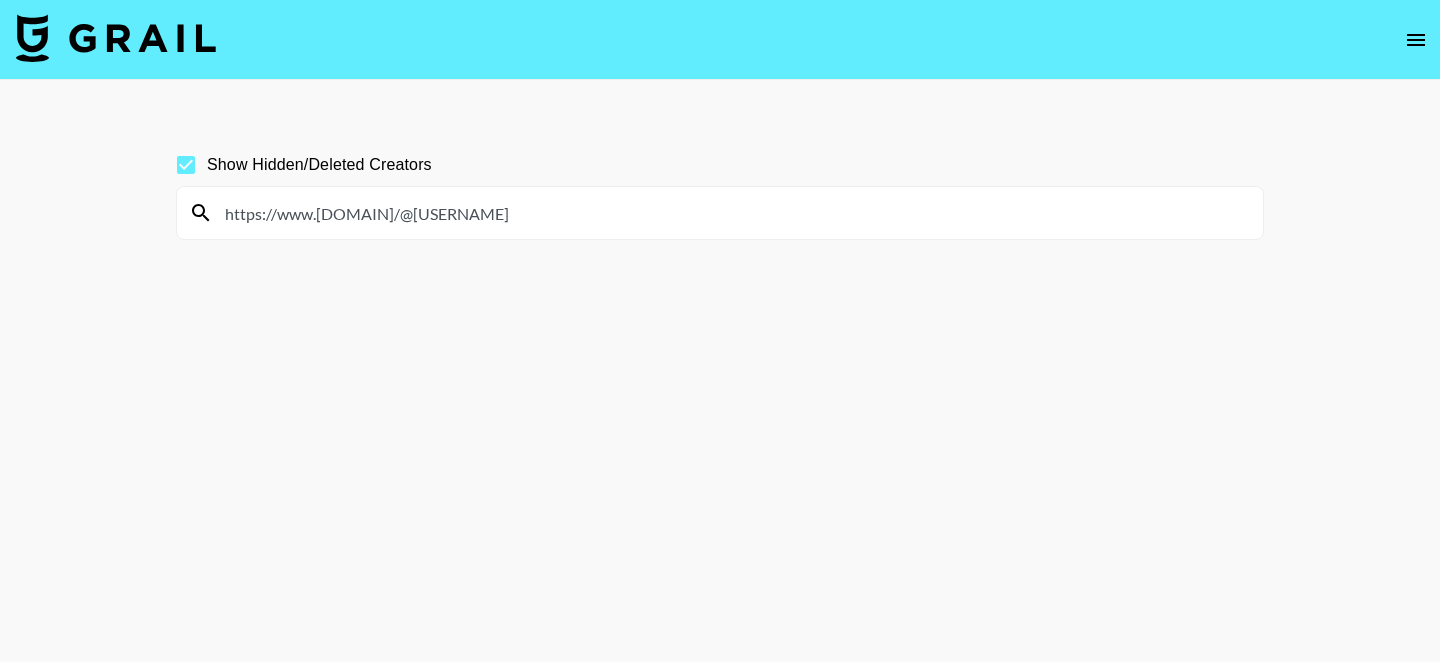 drag, startPoint x: 406, startPoint y: 217, endPoint x: 181, endPoint y: 216, distance: 225.00223 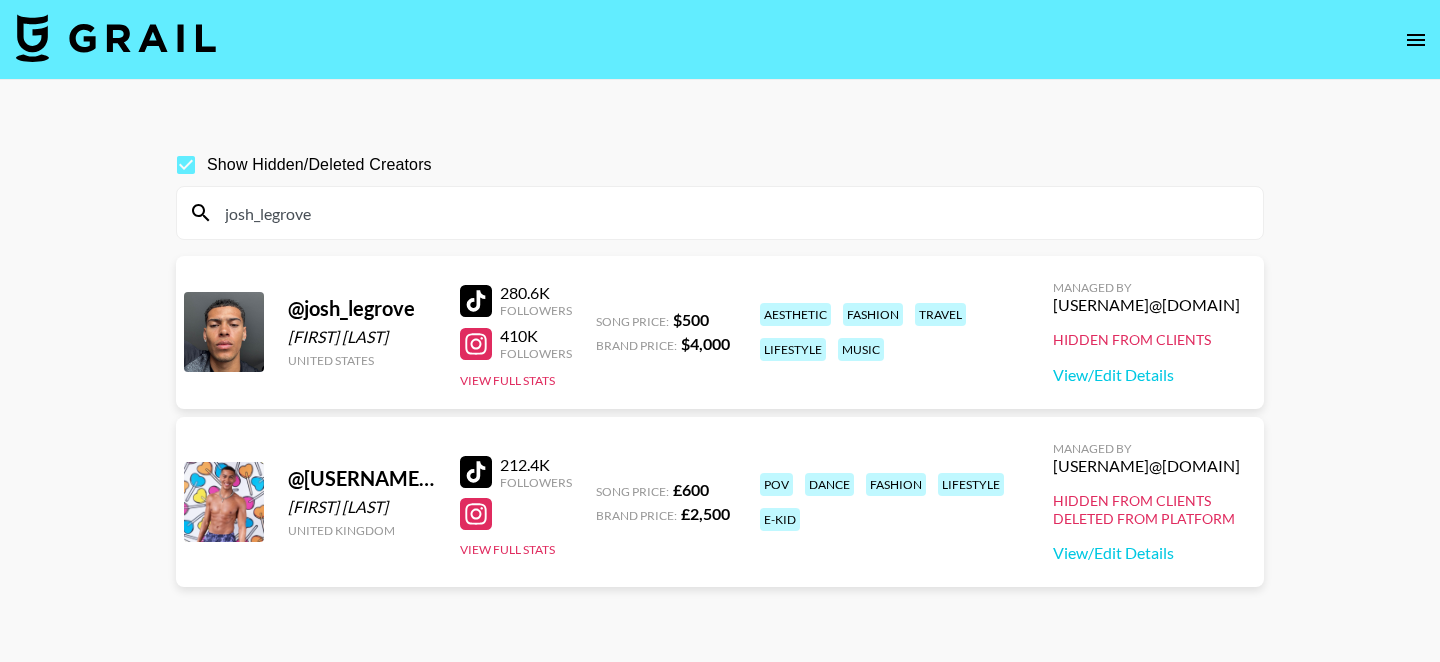 type on "josh_legrove" 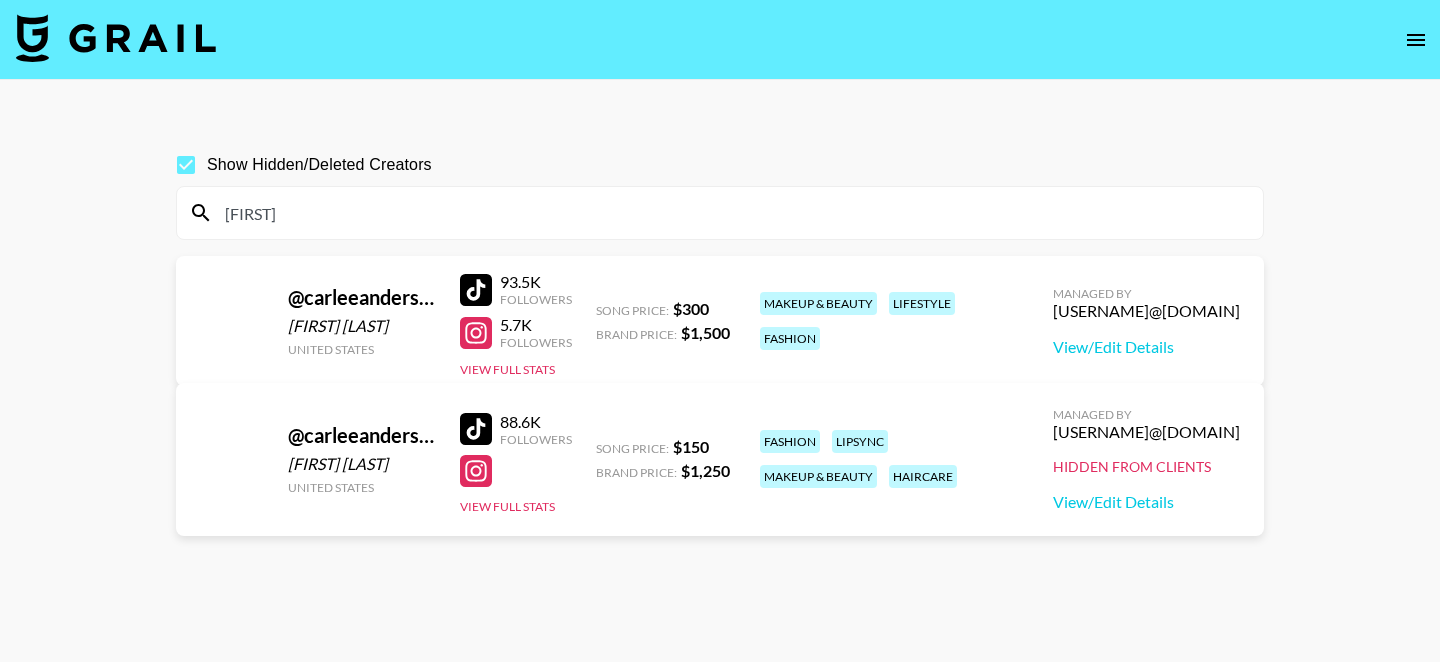 type on "[FIRST]" 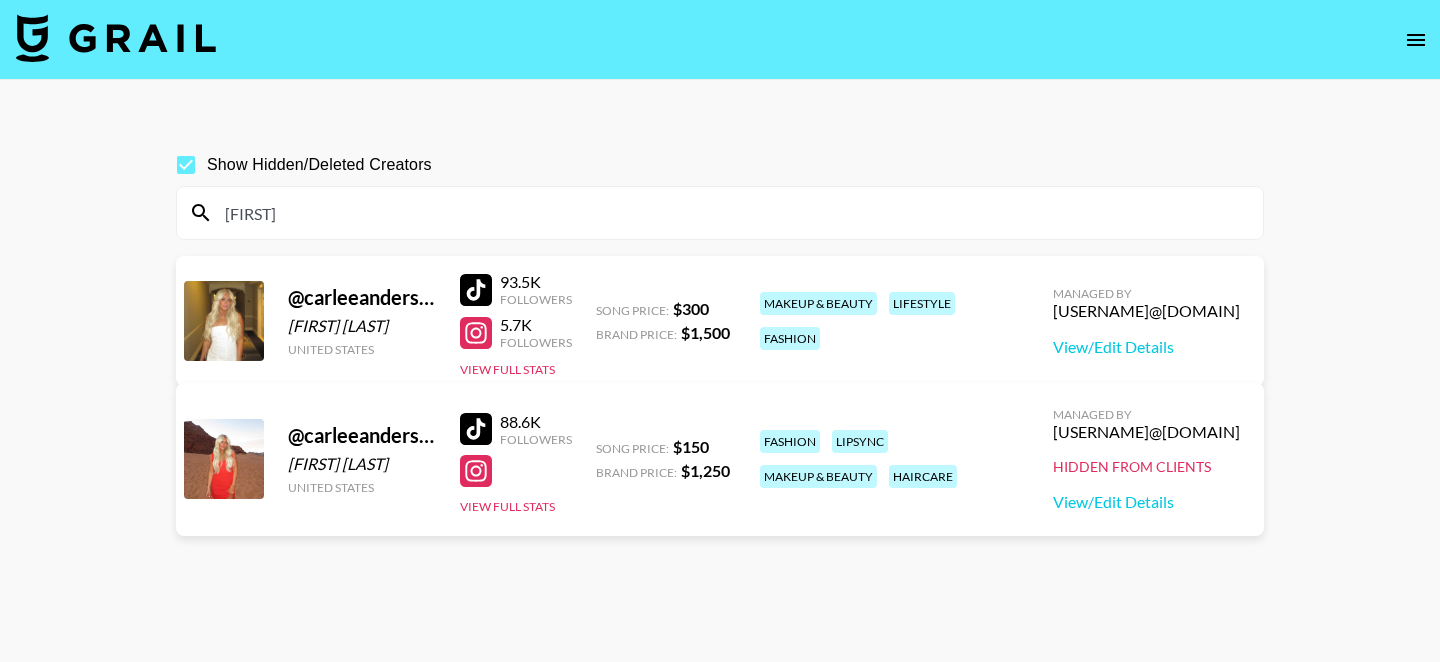 click on "[FIRST]" at bounding box center (732, 213) 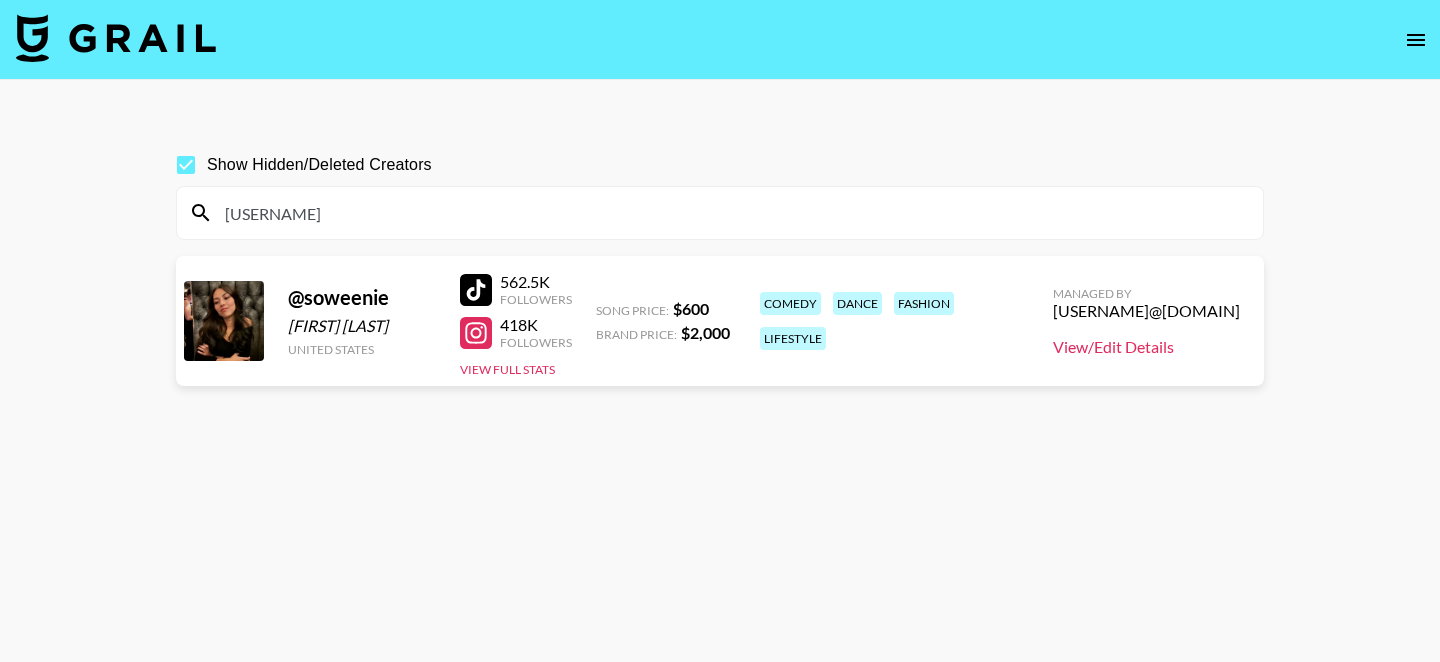 type on "[USERNAME]" 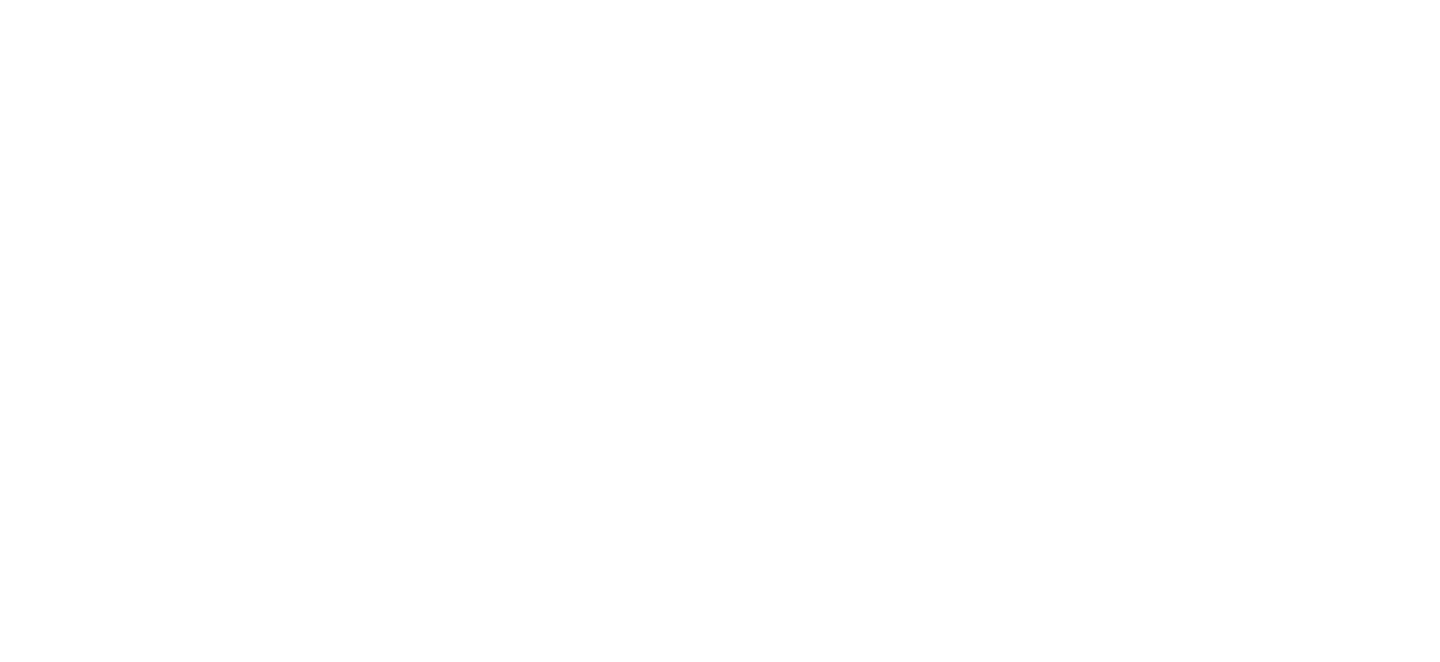 scroll, scrollTop: 0, scrollLeft: 0, axis: both 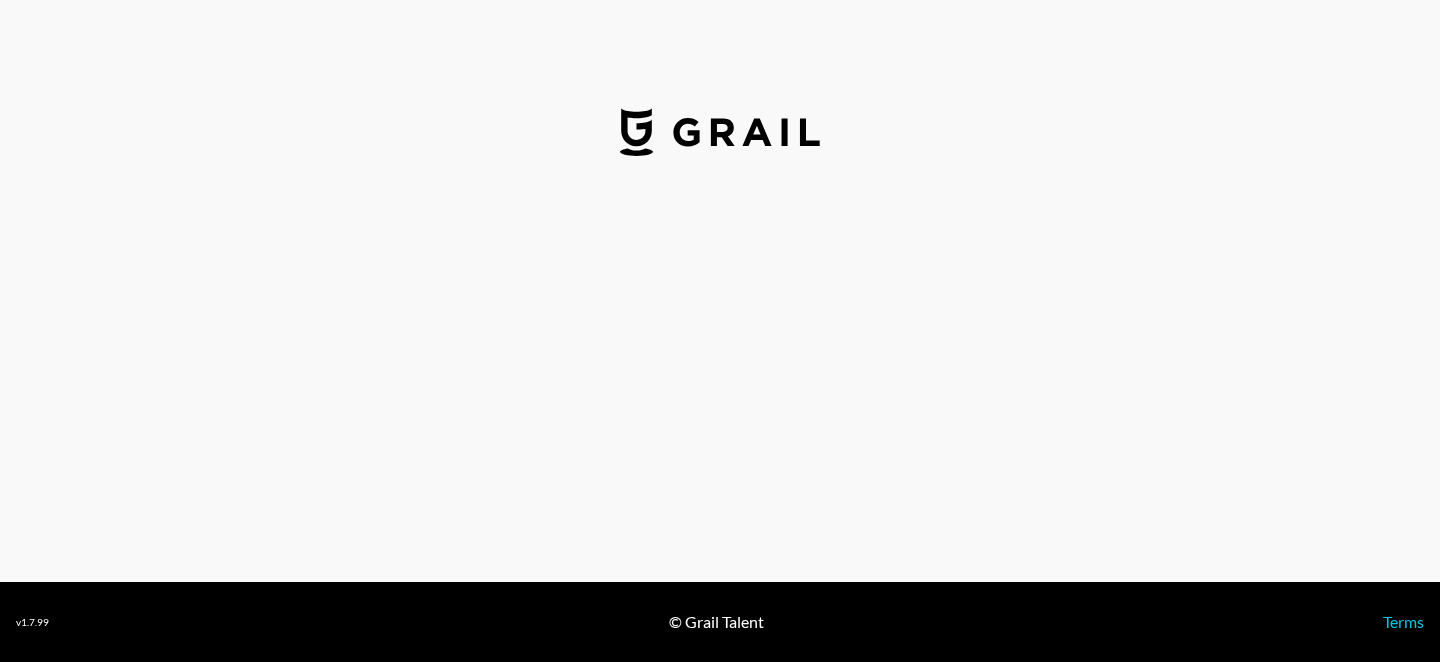 select on "USD" 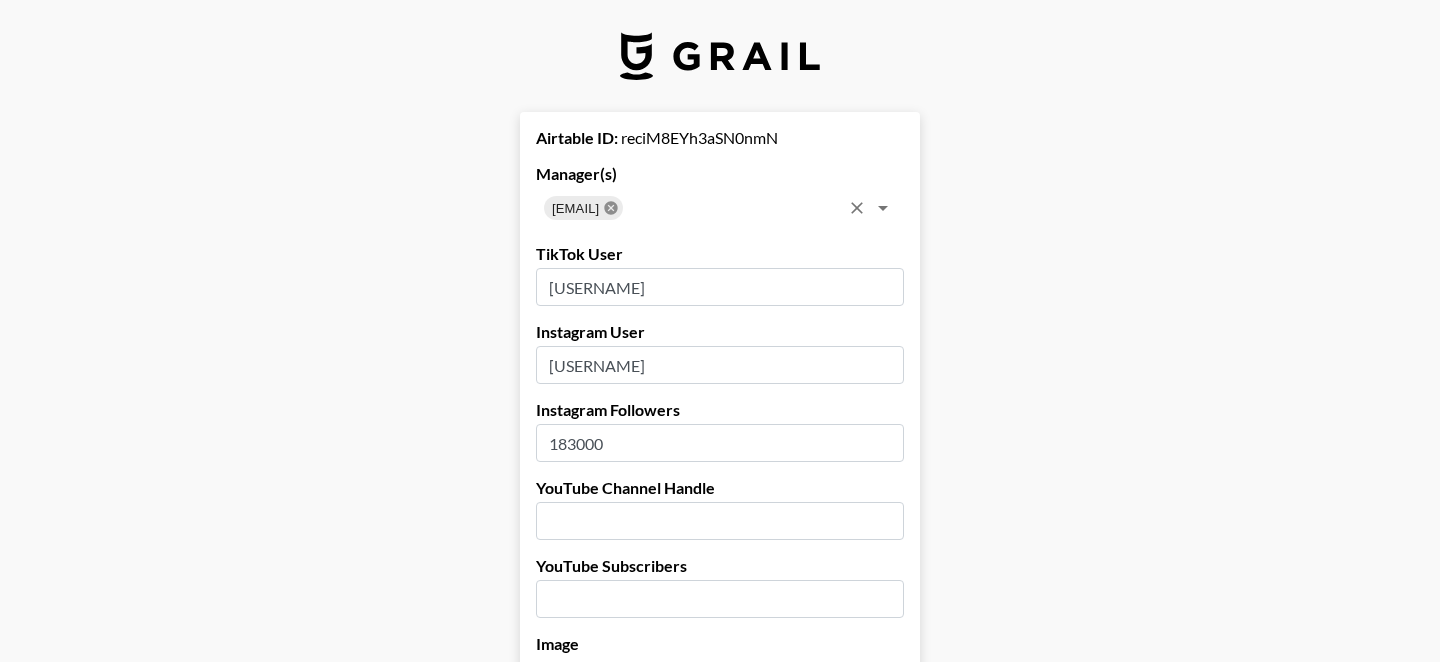 click 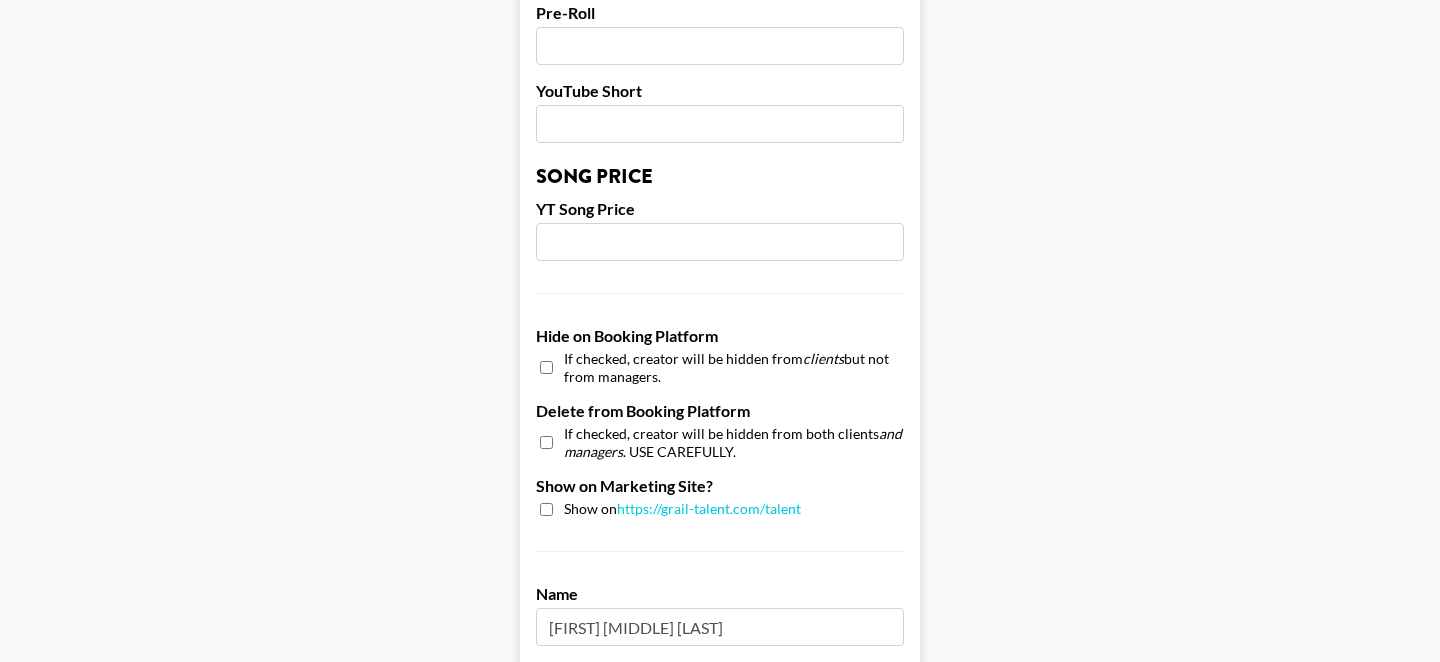 click at bounding box center (546, 367) 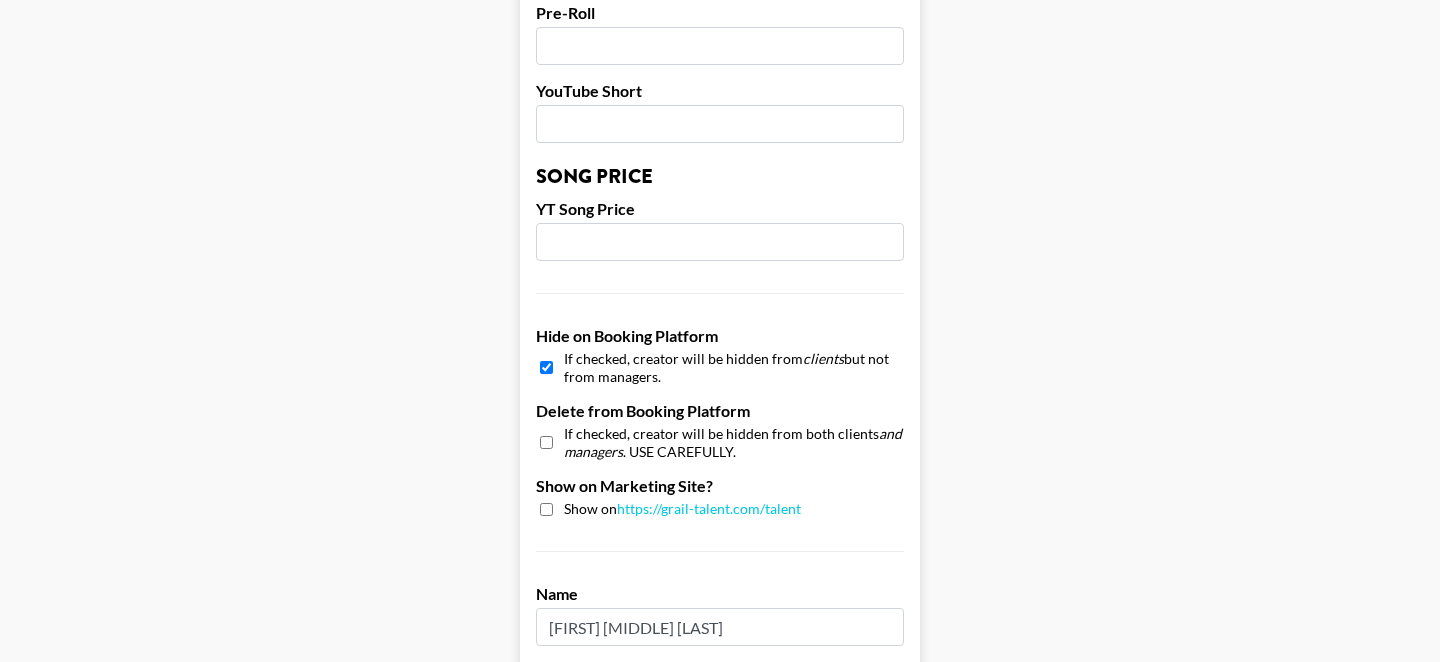 scroll, scrollTop: 2051, scrollLeft: 0, axis: vertical 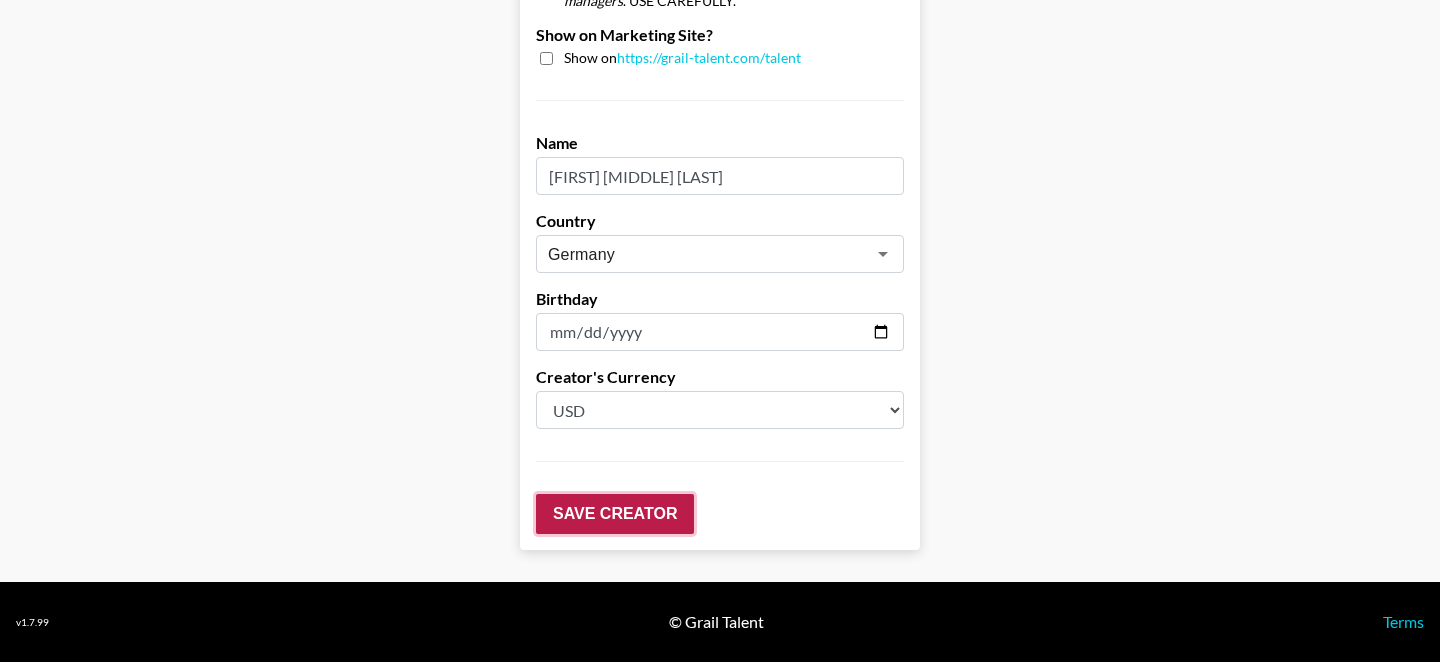 click on "Save Creator" at bounding box center [615, 514] 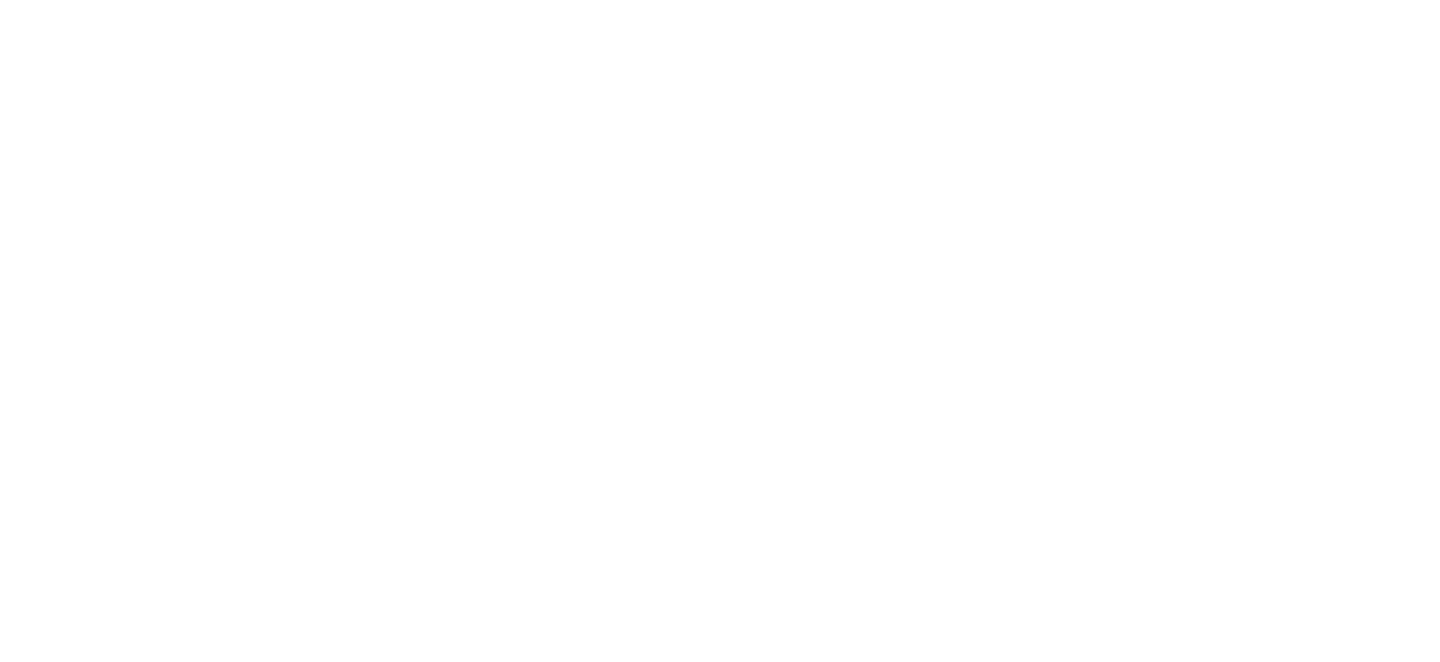scroll, scrollTop: 0, scrollLeft: 0, axis: both 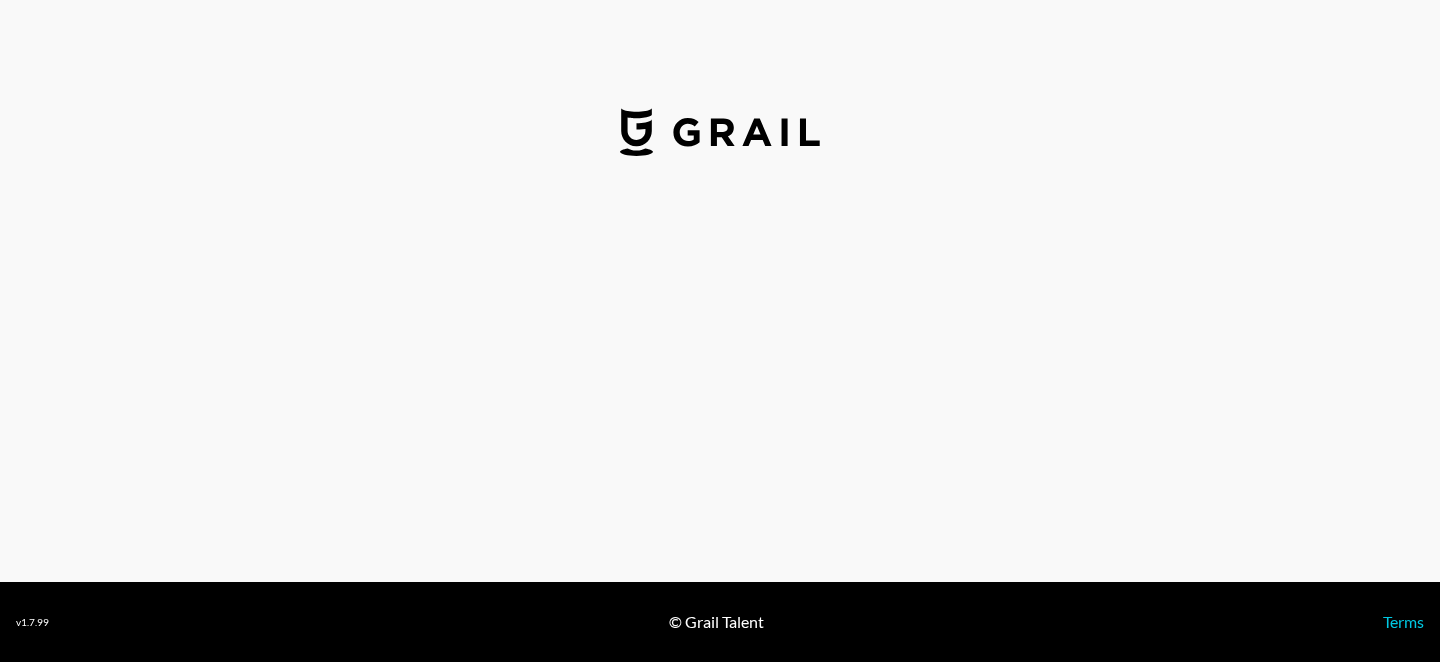 select on "USD" 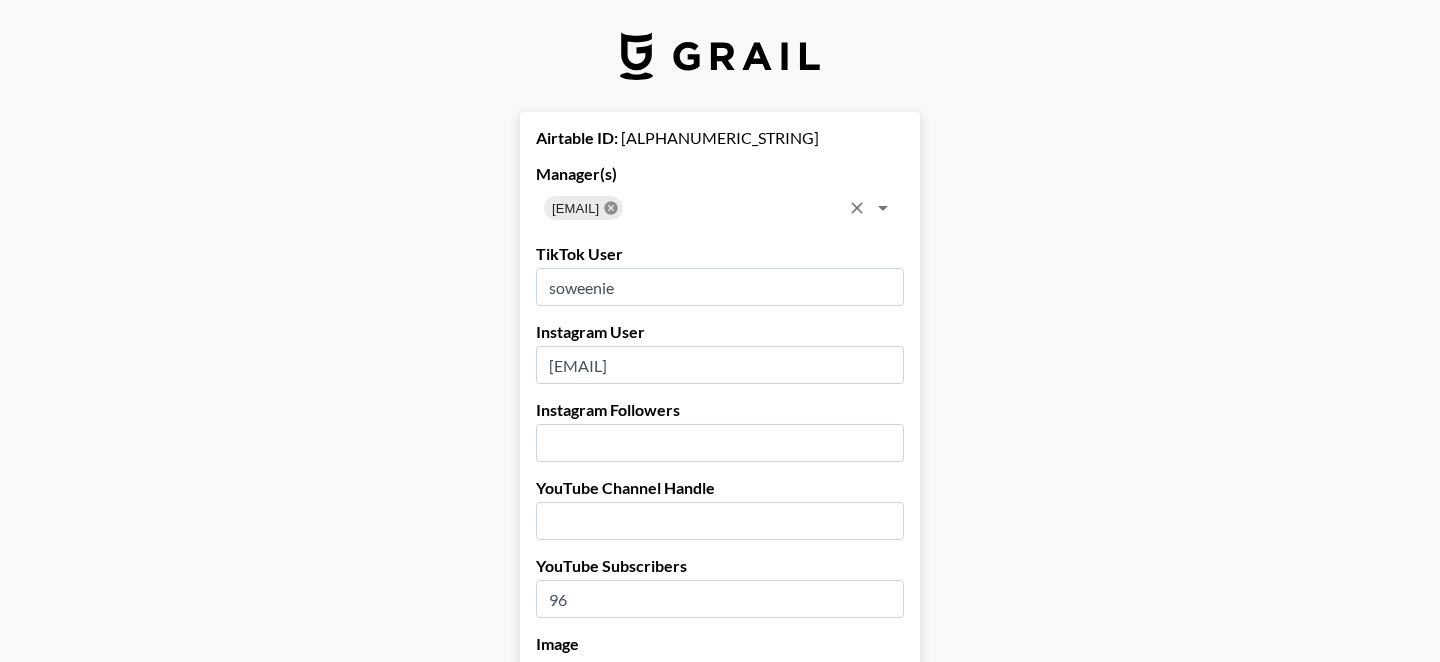 click 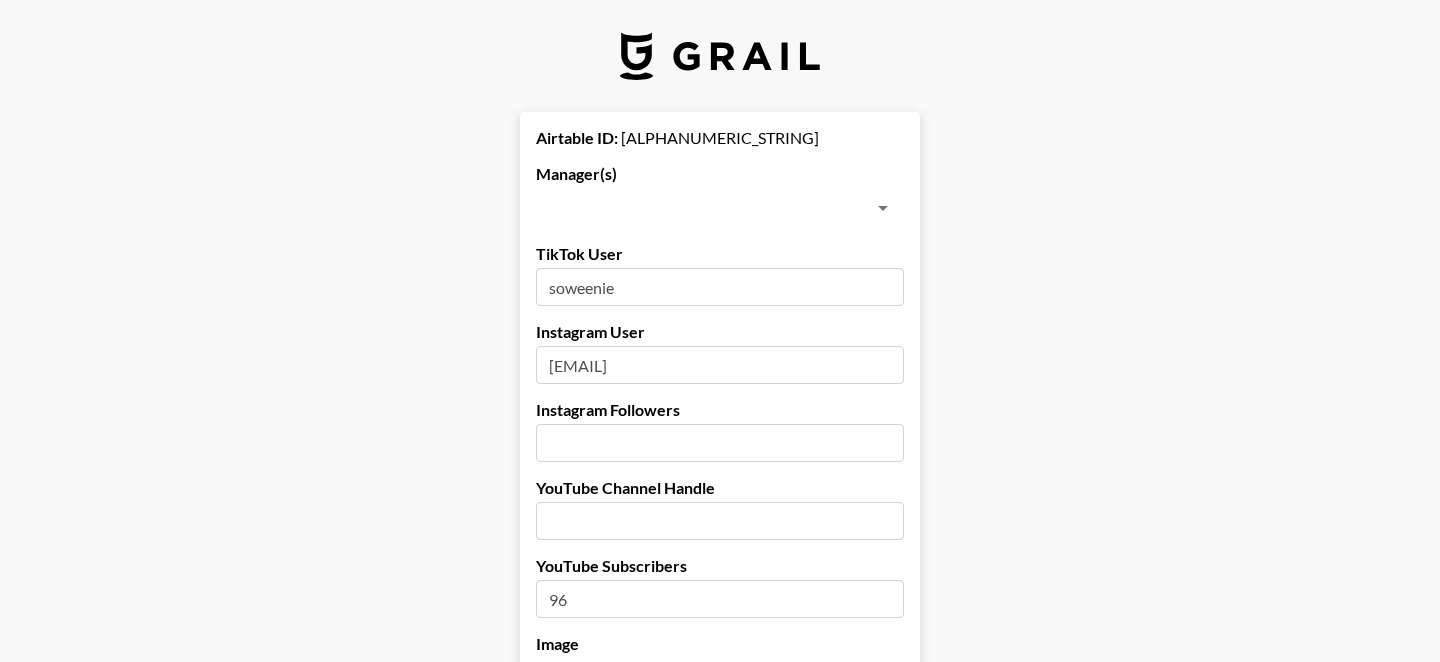 click at bounding box center [703, 208] 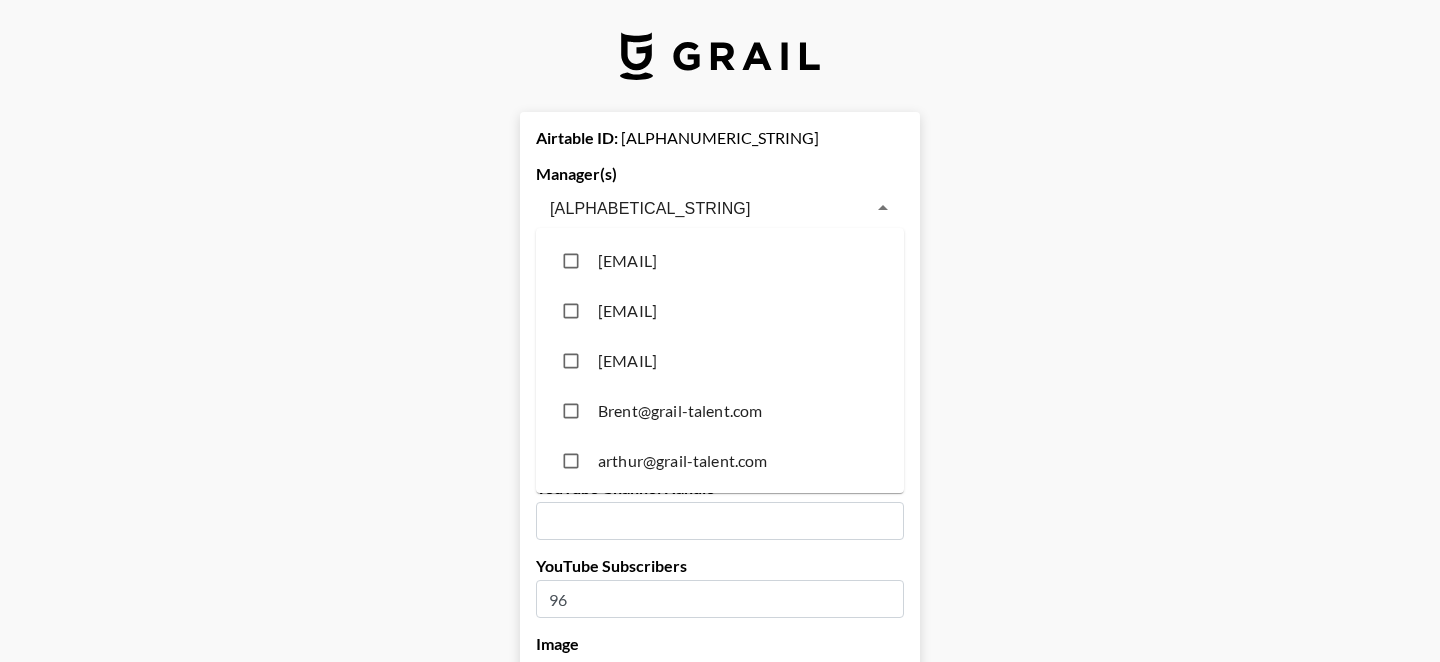 type on "[NAME]" 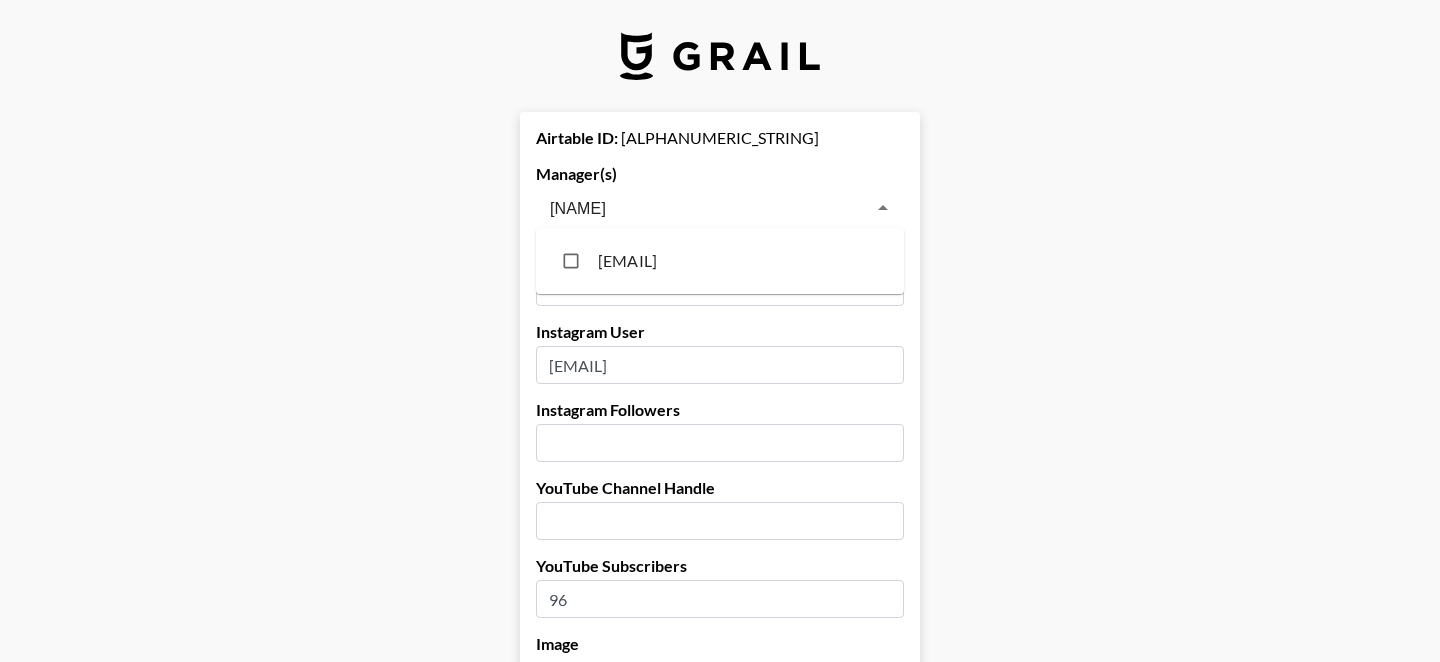 click on "[USERNAME]@[DOMAIN]" at bounding box center (720, 261) 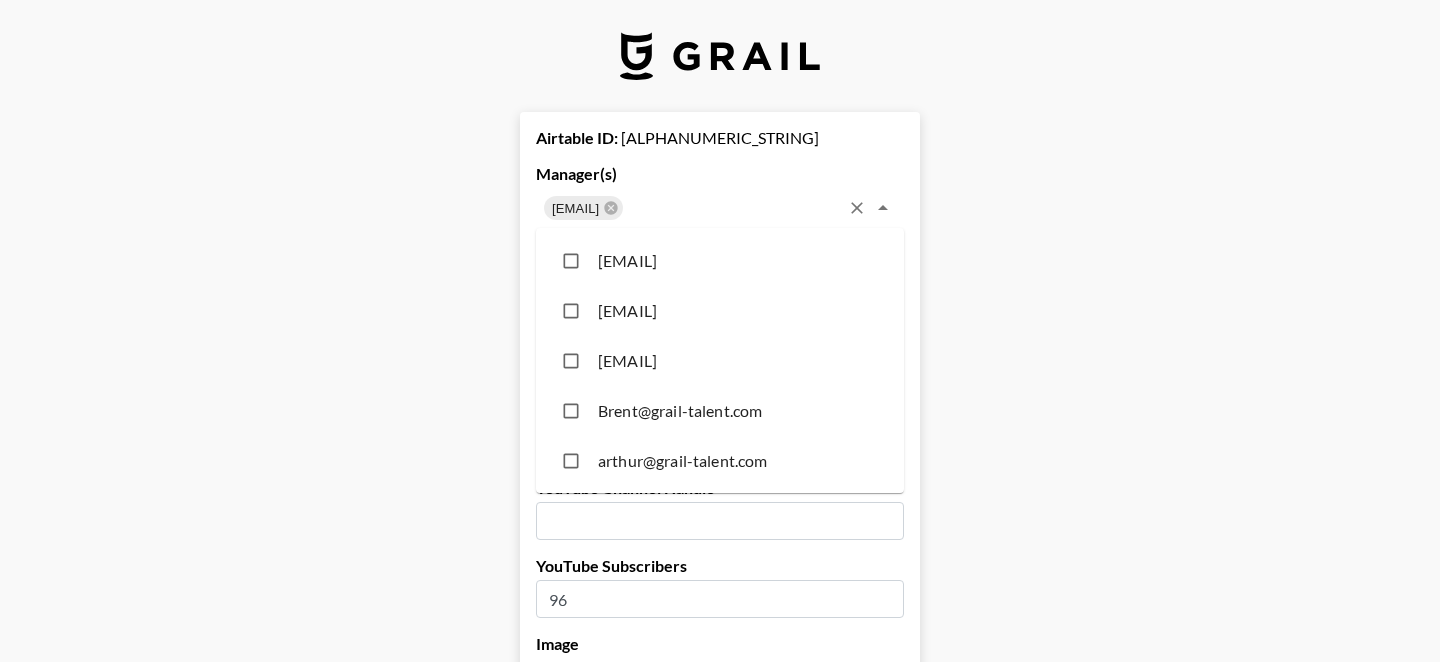 scroll, scrollTop: 15445, scrollLeft: 0, axis: vertical 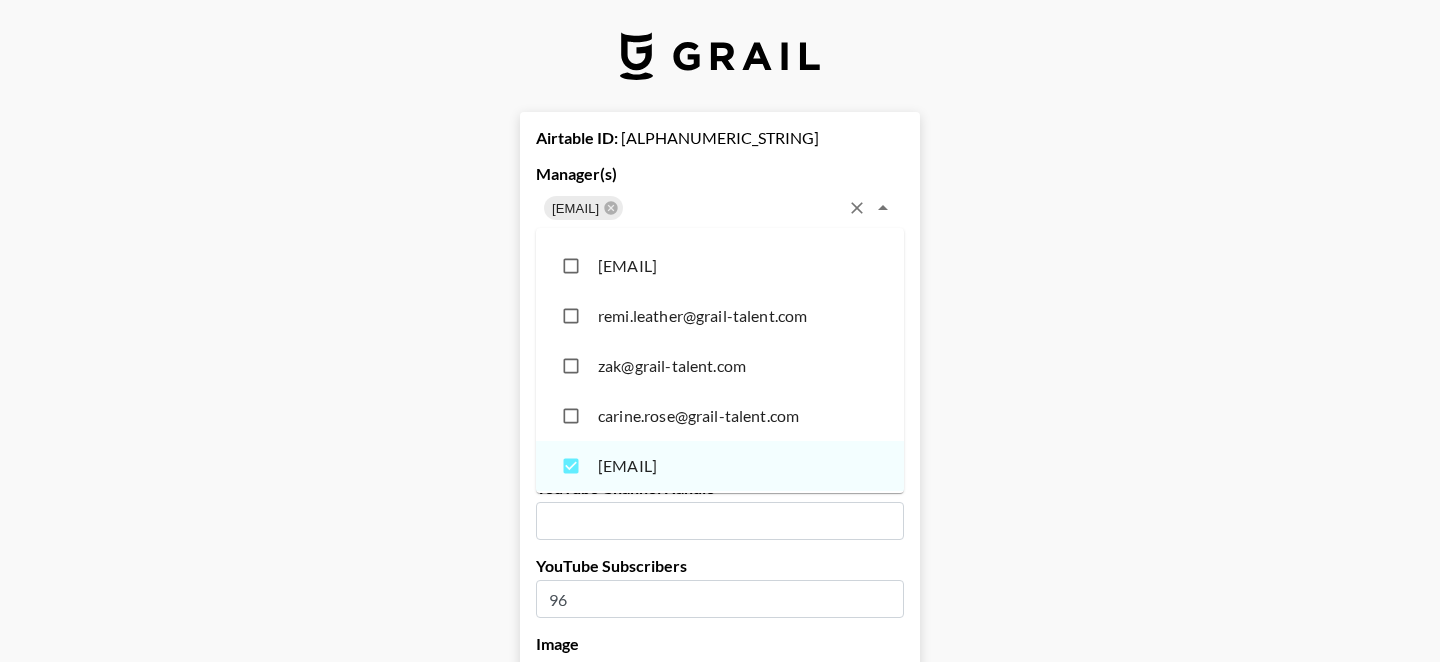 click on "Airtable ID:   recsGo5EFaG1L3LZd Manager(s) taz@grail-talent.com ​ TikTok User soweenie Instagram User sophiniweenie Instagram Followers 418000 YouTube Channel Handle YouTube Subscribers 96 Image Ability to add images coming soon... TikTok Prices TikTok Brand Price 2000 TikTok Song Price 600 Instagram Prices Brand Prices Reel  - (Default Brand Price) 3000 Grid Post 1000 3-Frame Story 200 Song Price IG Song Price 800 YouTube Prices Brand Prices 60-90s Integration  - (Default Brand Price) Pre-Roll YouTube Short Song Price YT Song Price Hide on Booking Platform If checked, creator will be hidden from  clients  but not from managers. Delete from Booking Platform If checked, creator will be hidden from both clients   and managers . USE CAREFULLY. Show on Marketing Site? Show on  https://grail-talent.com/talent Name Sophini Stevens Country United States ​ Birthday 2001-04-23 Creator's Currency Select a Currency USD GBP Save Creator" at bounding box center [720, 1356] 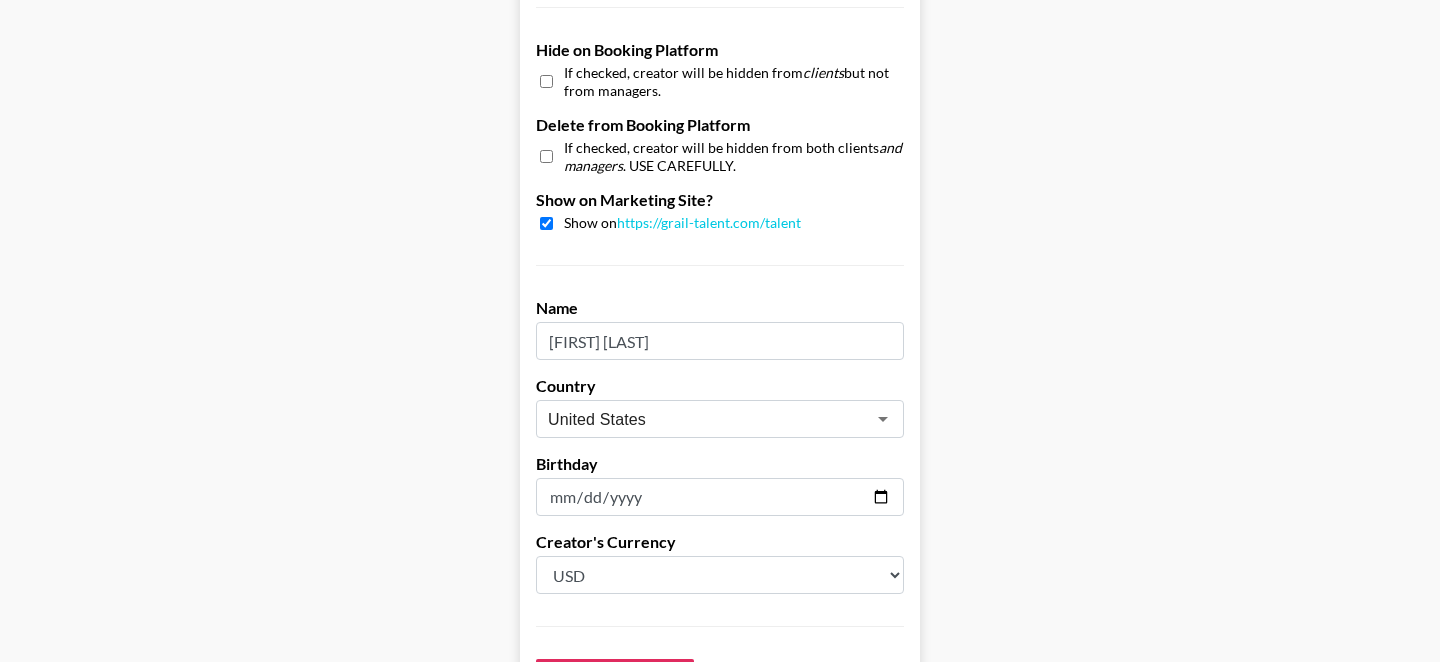 scroll, scrollTop: 2051, scrollLeft: 0, axis: vertical 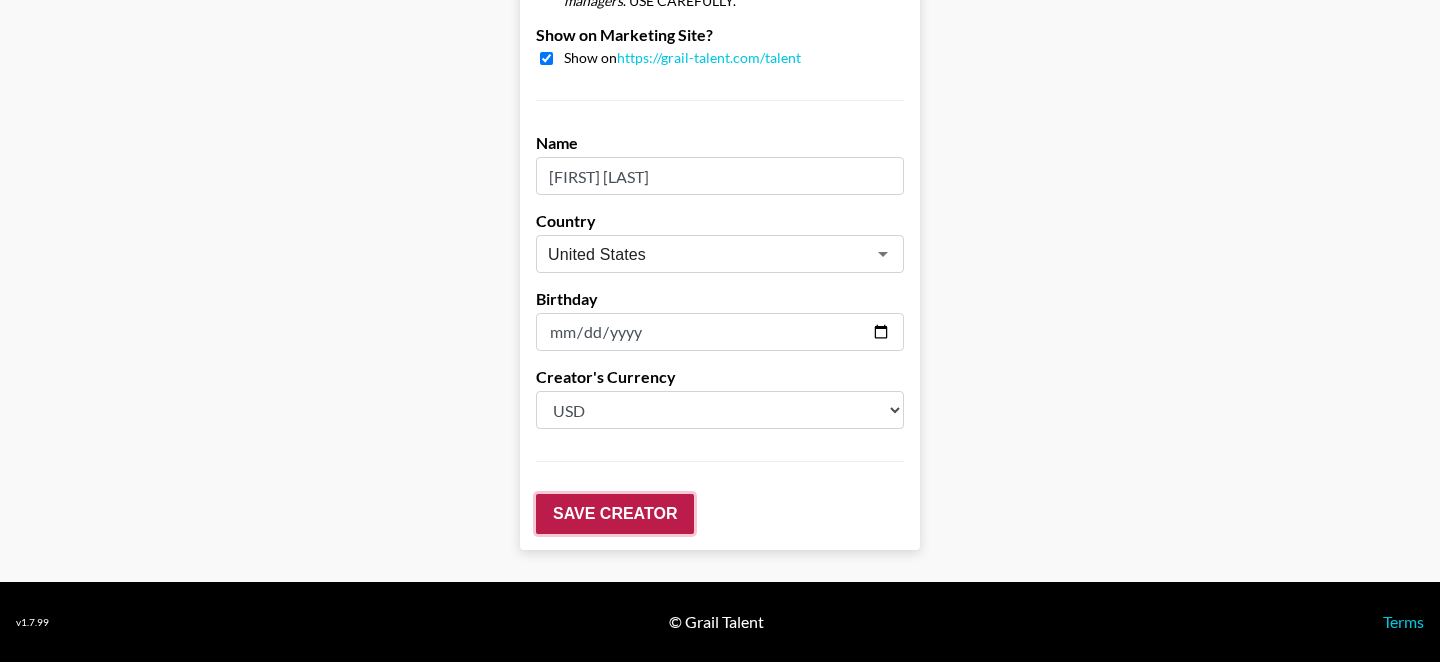 click on "Save Creator" at bounding box center (615, 514) 